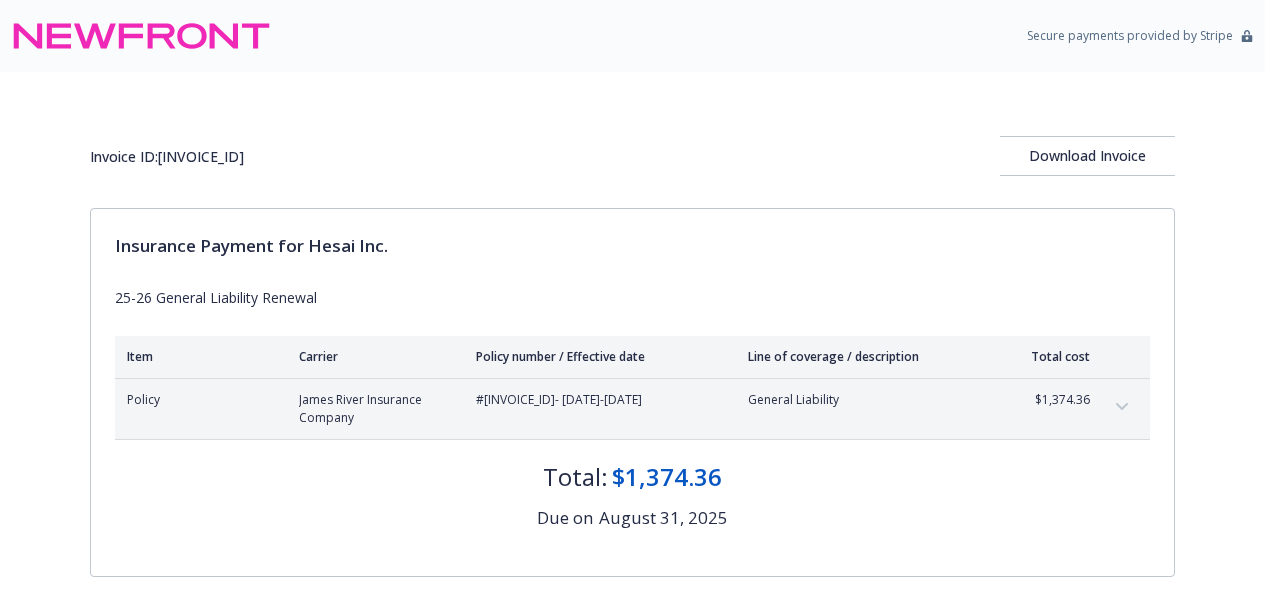 scroll, scrollTop: 0, scrollLeft: 0, axis: both 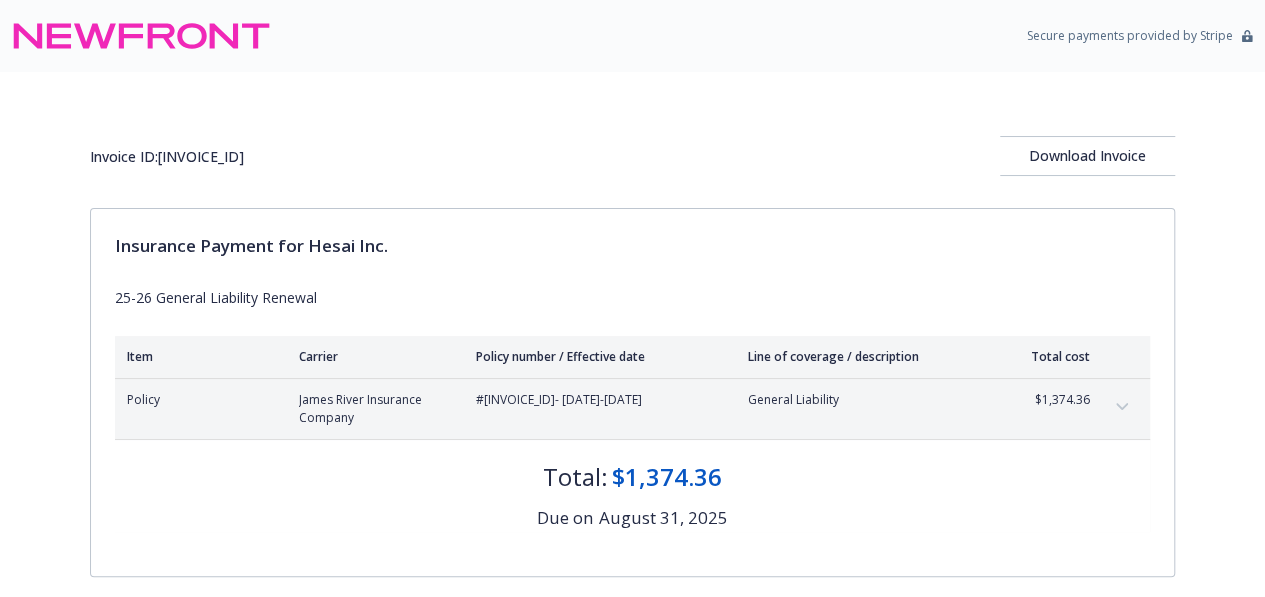 click 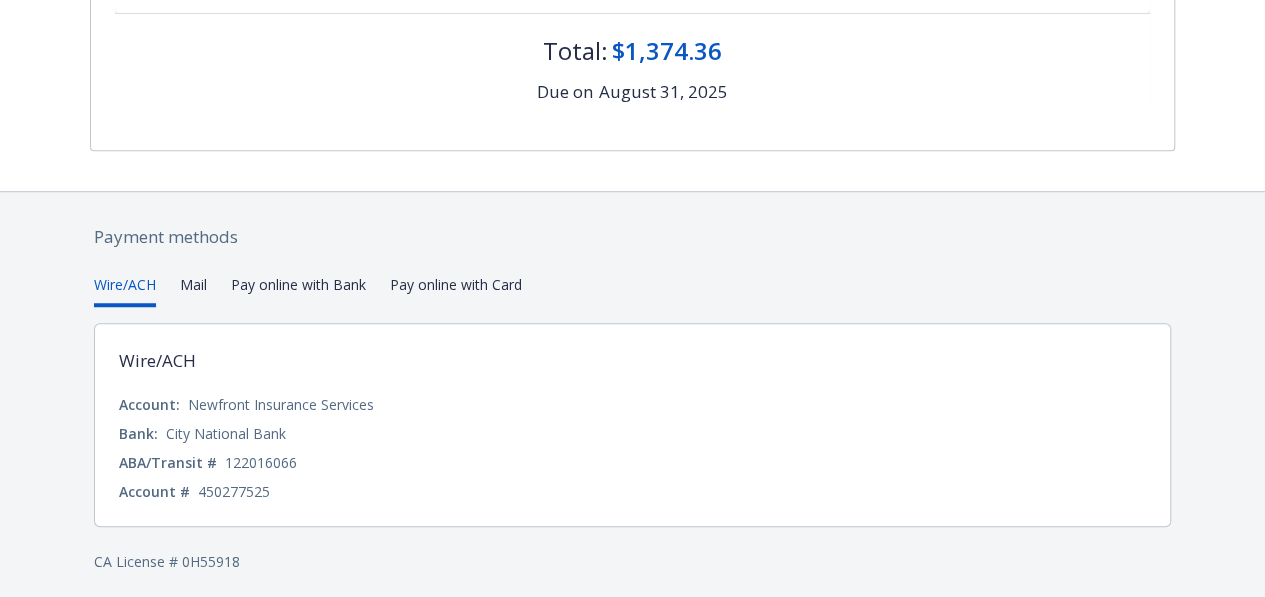 scroll, scrollTop: 618, scrollLeft: 0, axis: vertical 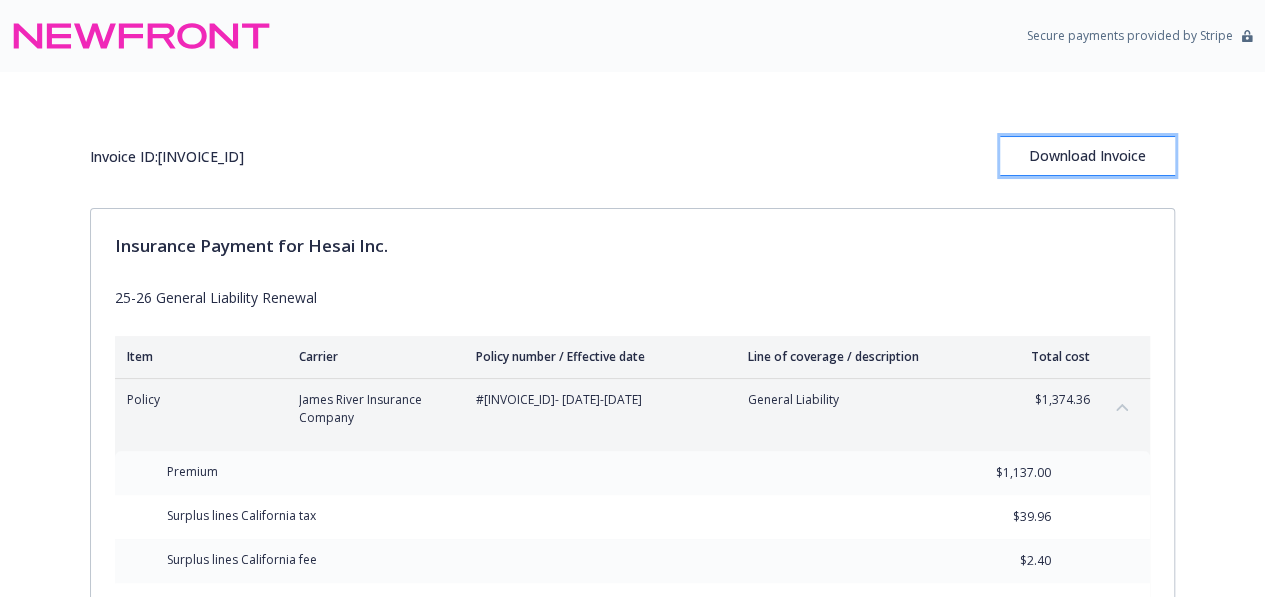 click on "Download Invoice" at bounding box center [1087, 156] 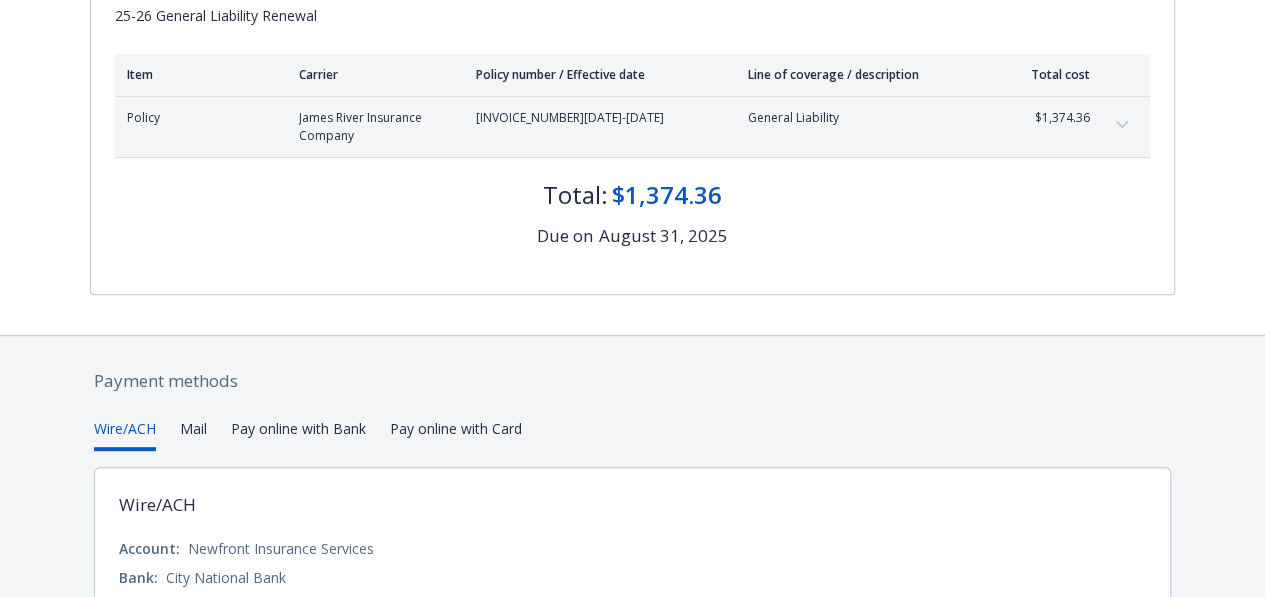 scroll, scrollTop: 430, scrollLeft: 0, axis: vertical 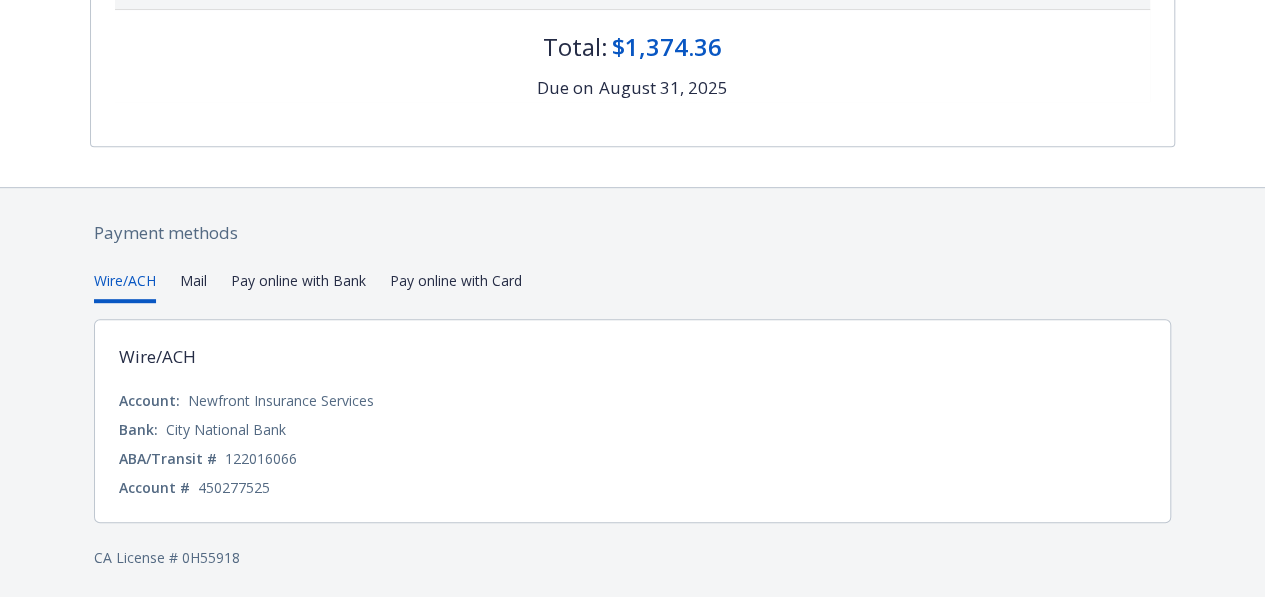 click on "450277525" at bounding box center [234, 487] 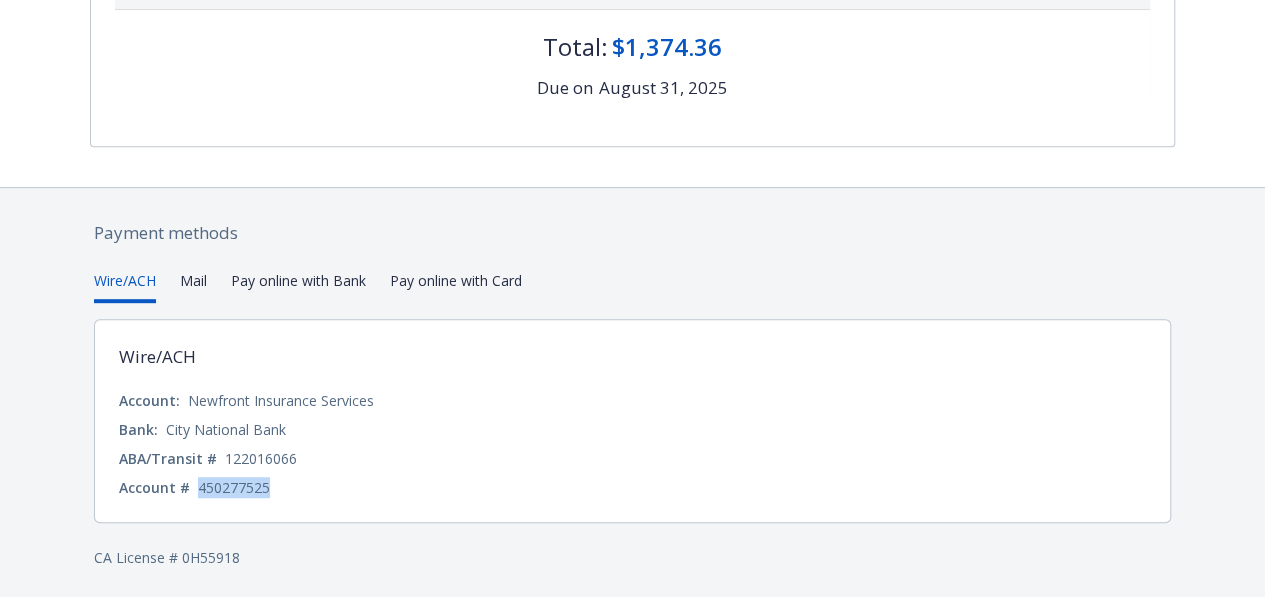 click on "450277525" at bounding box center [234, 487] 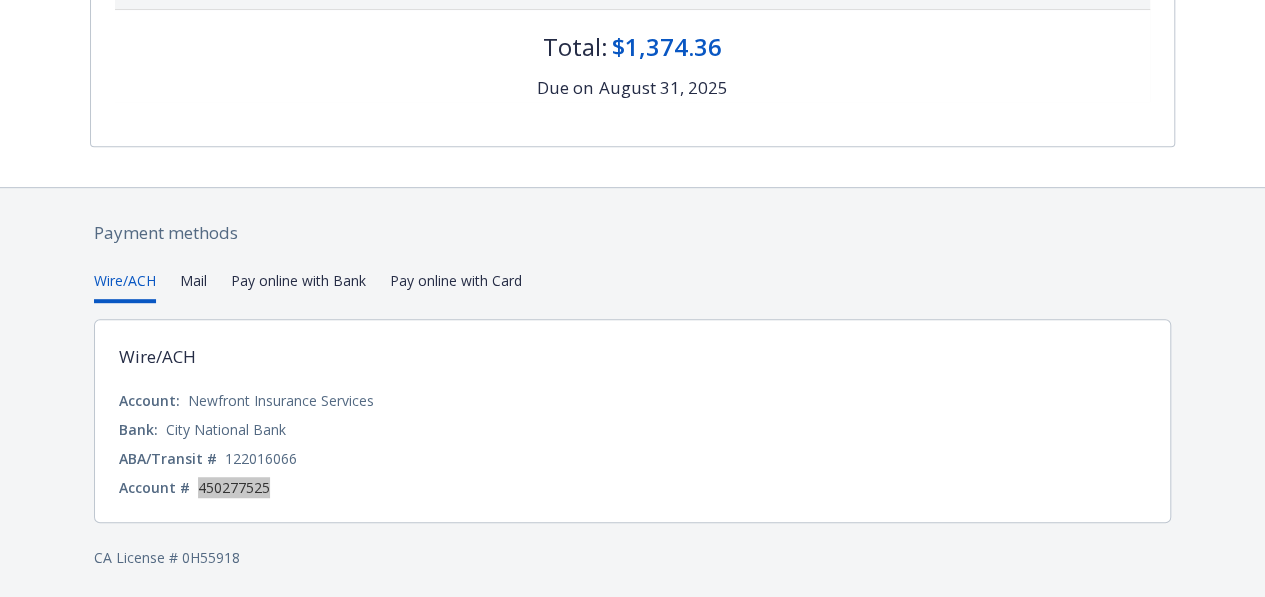 scroll, scrollTop: 0, scrollLeft: 0, axis: both 